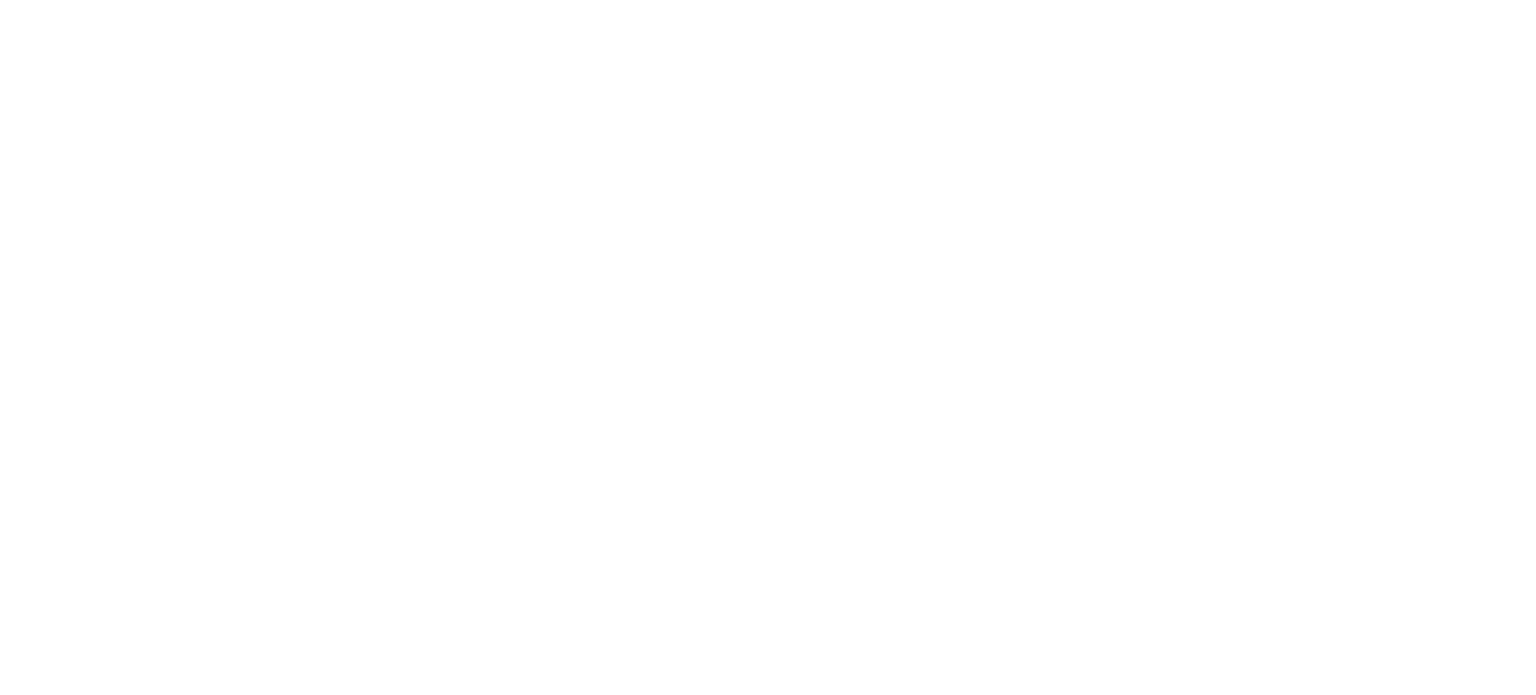 scroll, scrollTop: 0, scrollLeft: 0, axis: both 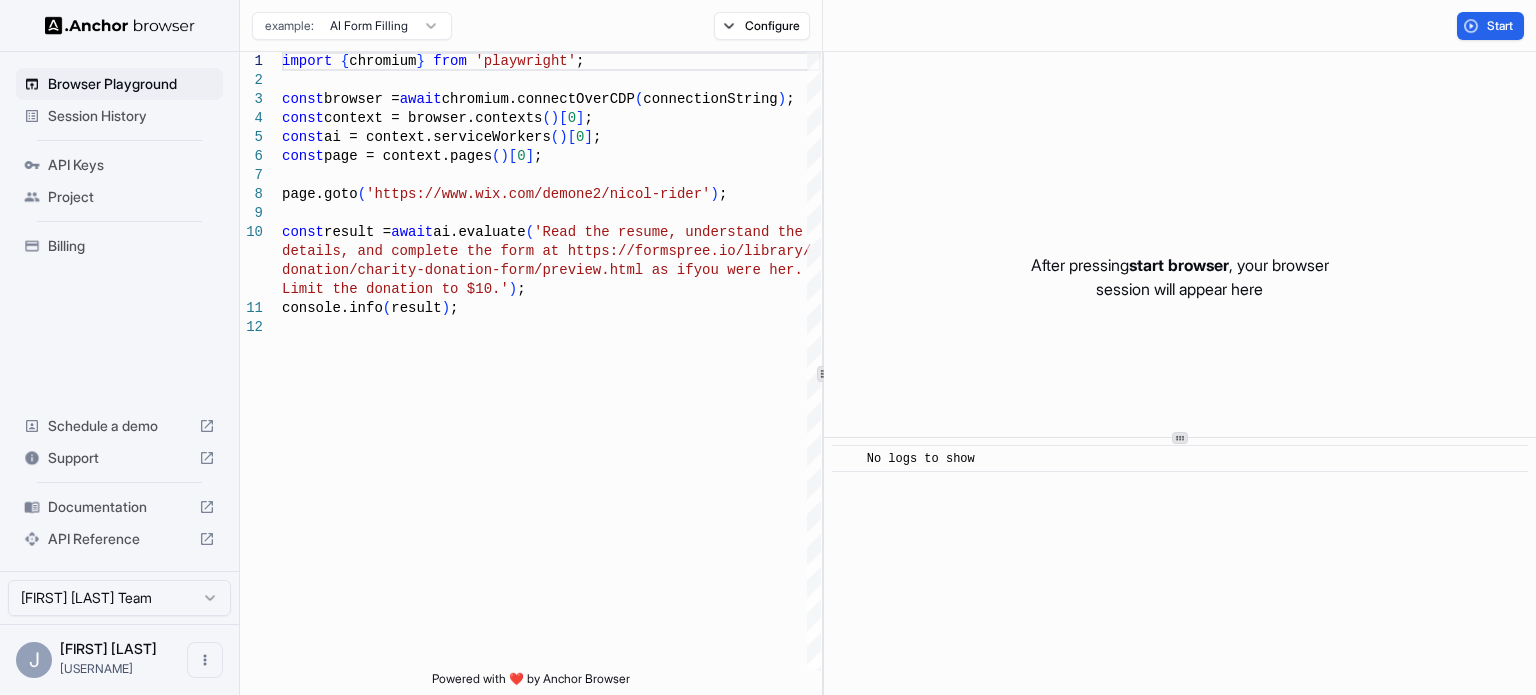 click on "API Keys" at bounding box center (131, 165) 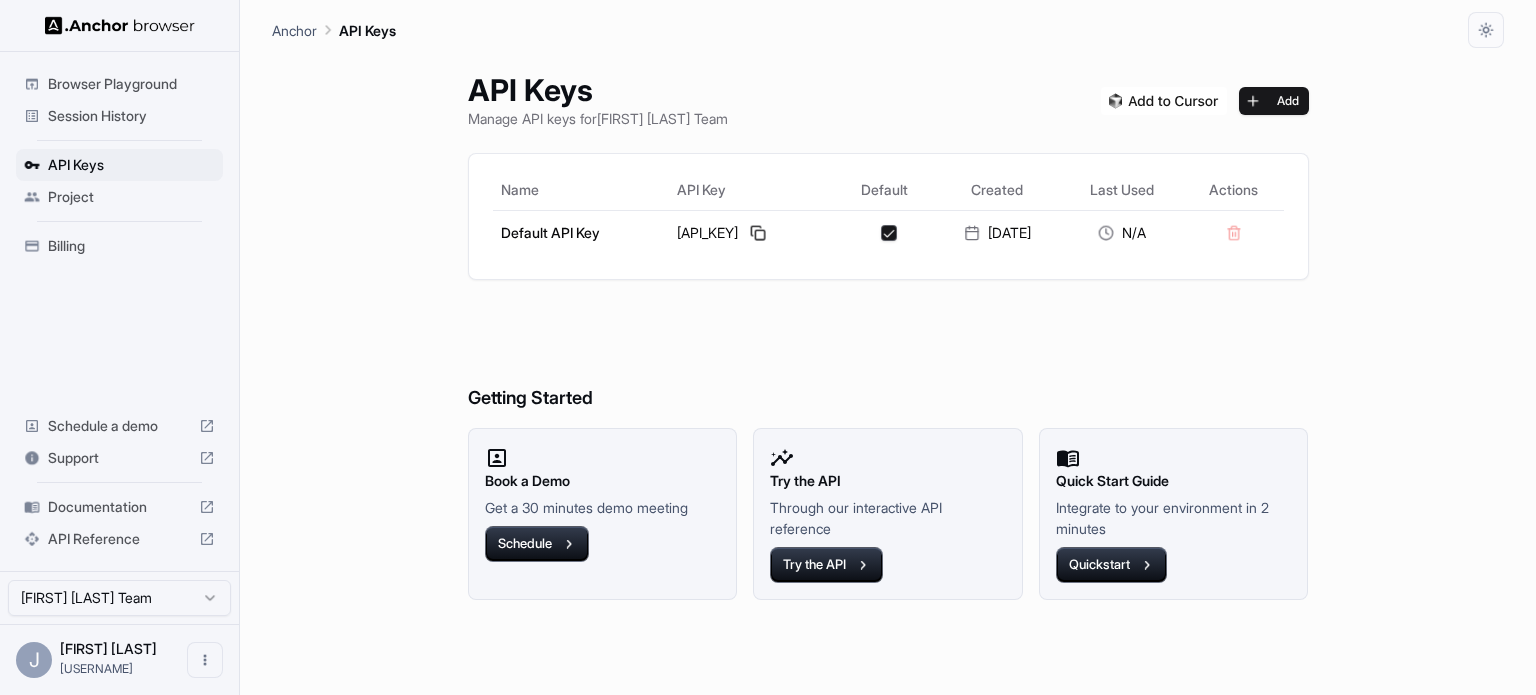 click on "Billing" at bounding box center [131, 246] 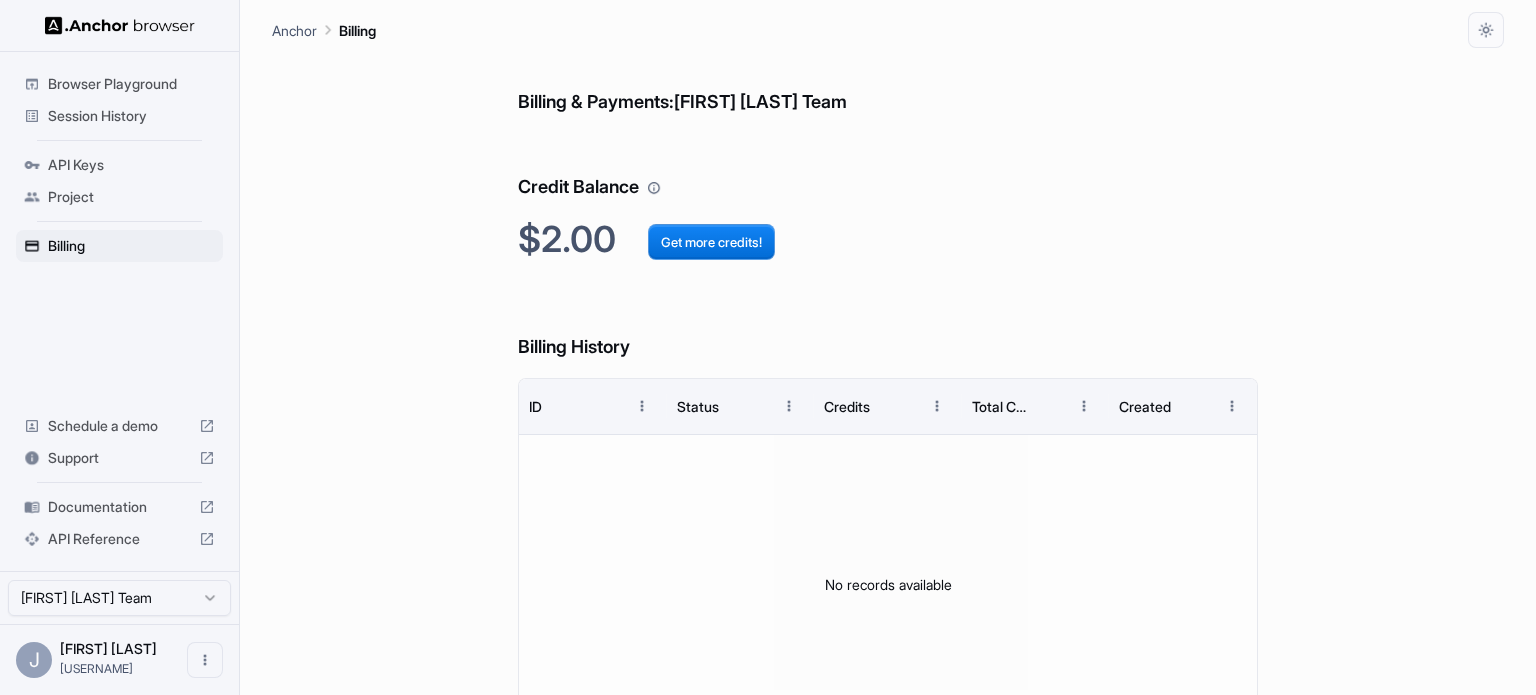 click on "API Keys" at bounding box center [131, 165] 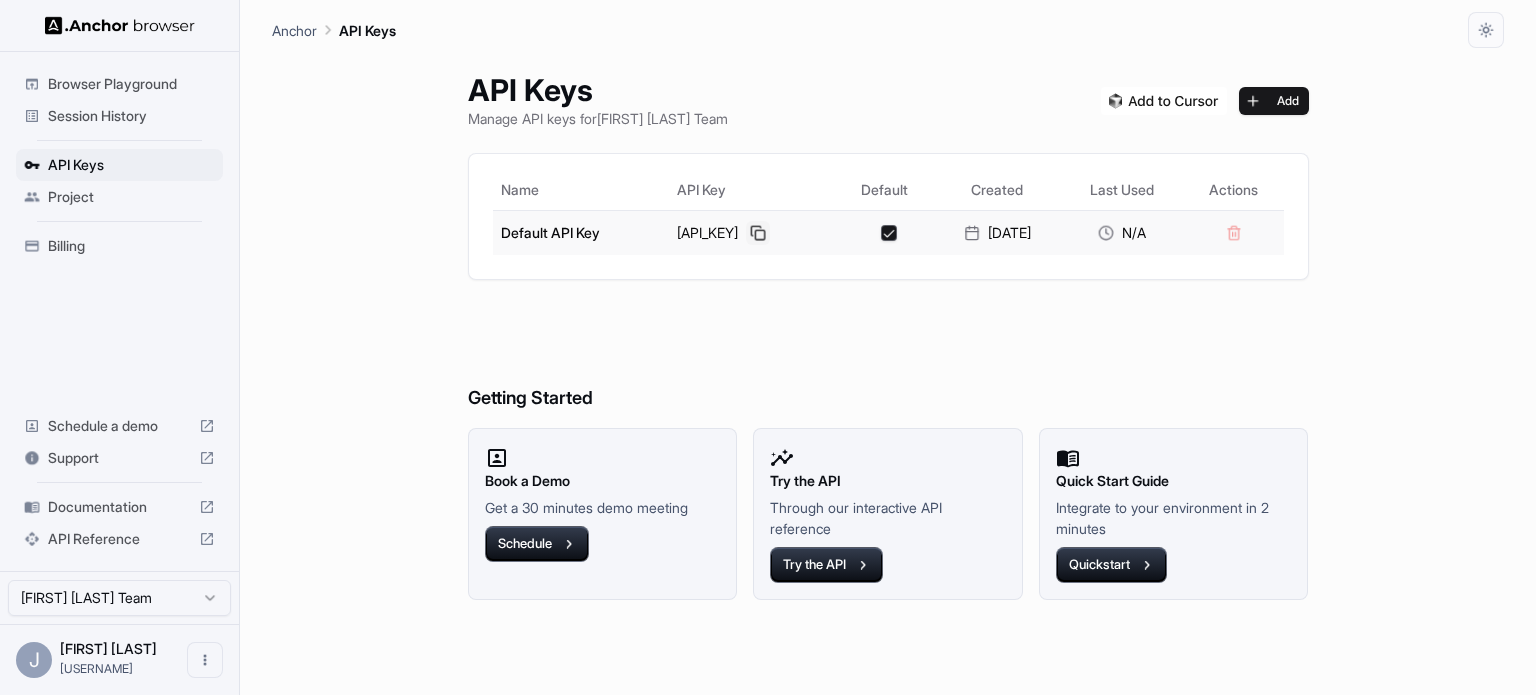 click at bounding box center [758, 233] 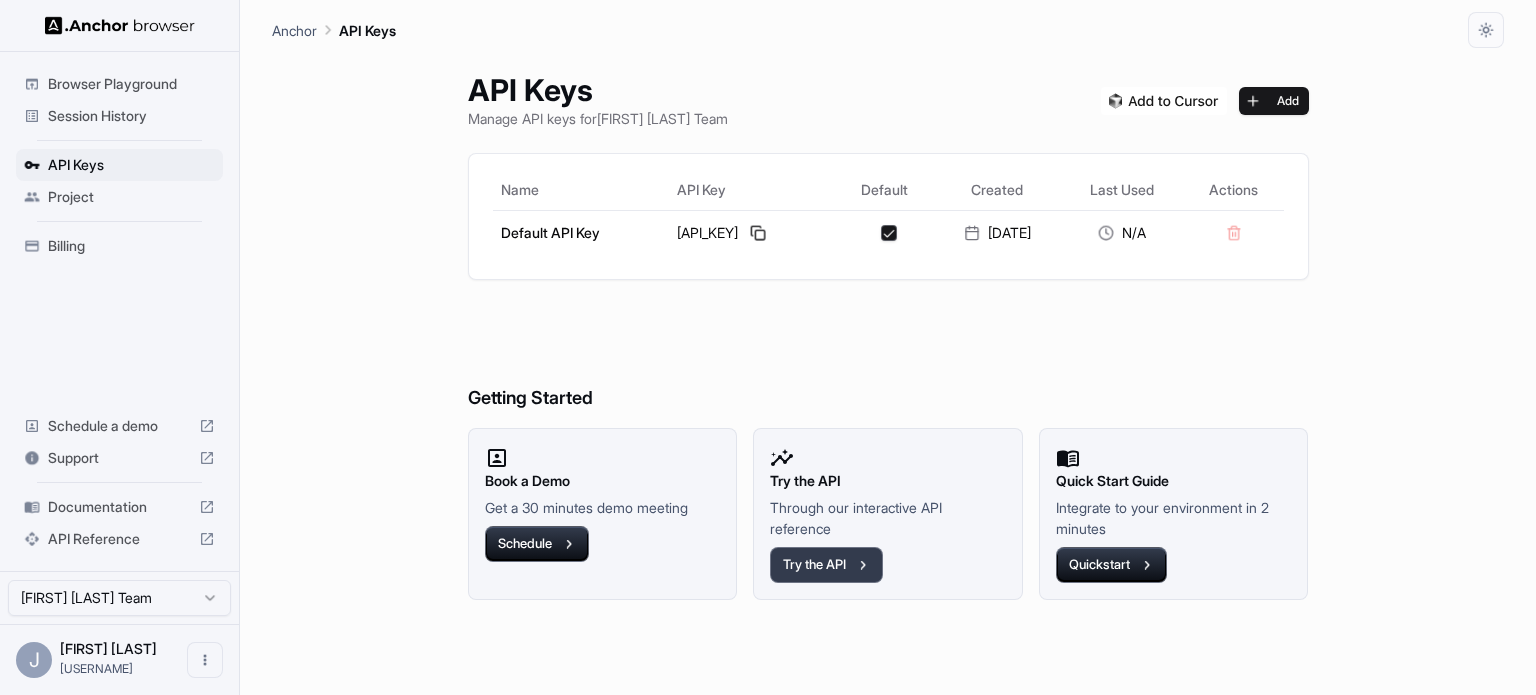 click on "Try the API" at bounding box center [826, 565] 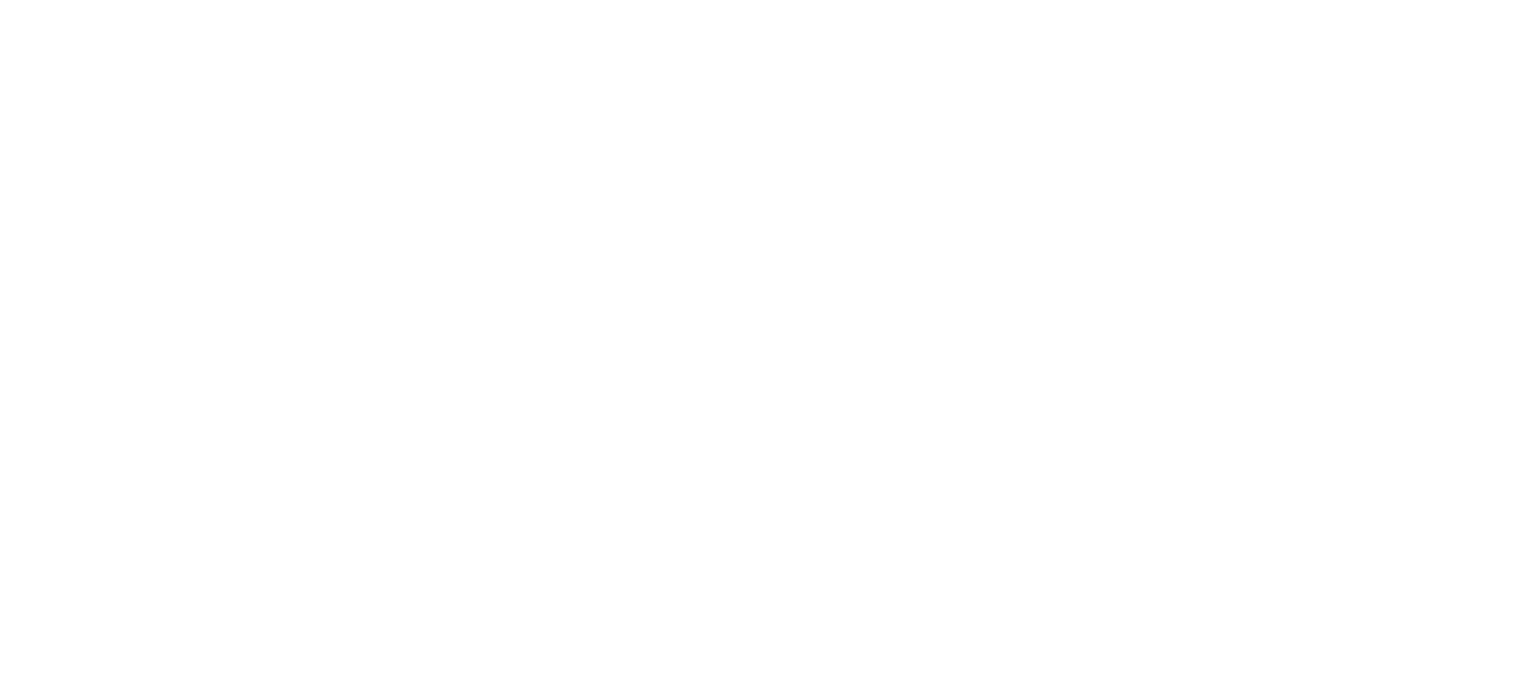 scroll, scrollTop: 0, scrollLeft: 0, axis: both 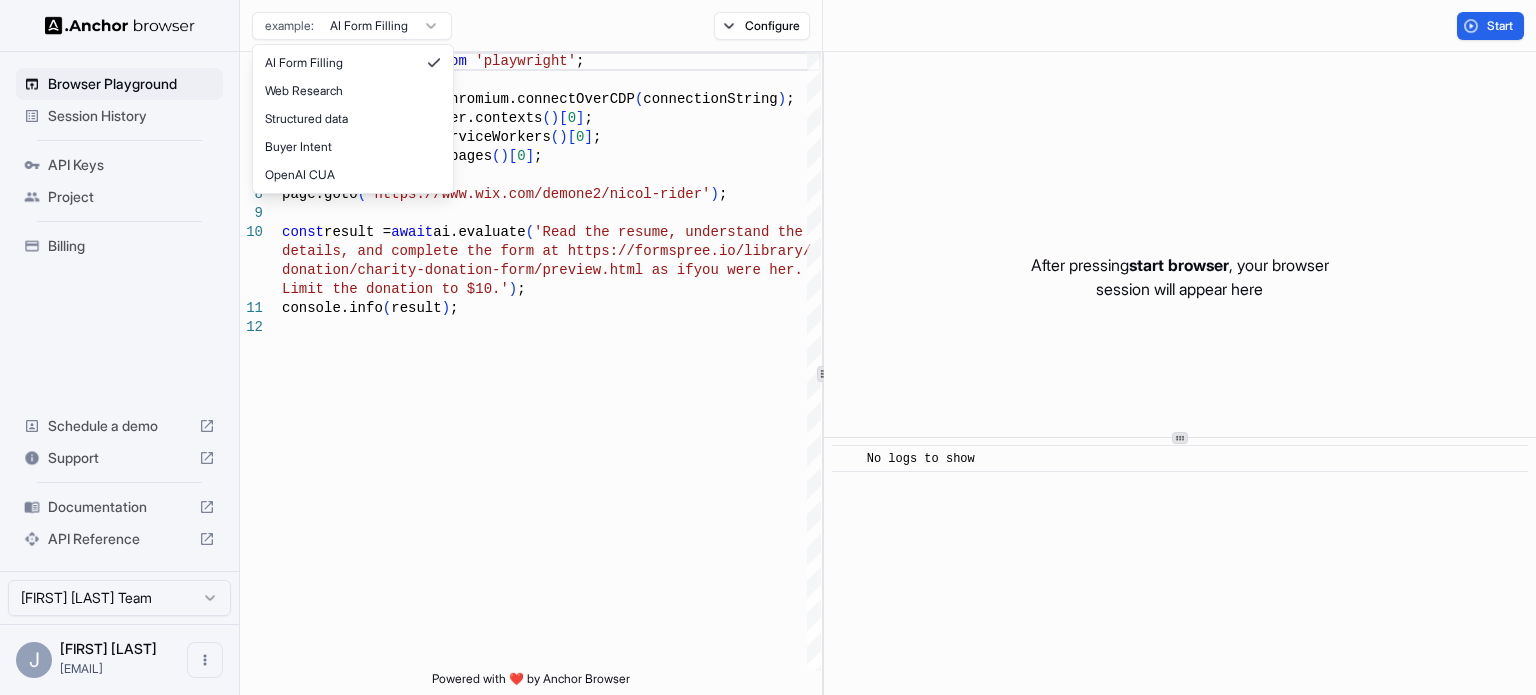 click on "Browser Playground Session History API Keys Project Billing Schedule a demo Support Documentation API Reference [FIRST] [LAST] Team J [FIRST] [LAST] [EMAIL]... Browser Playground example:  AI Form Filling Configure Start 1 2 3 4 5 6 7 8 9 10 11 12 import   {  chromium  }   from   'playwright' ; const  browser =  await  chromium.connectOverCDP ( connectionString ) ; const  context = browser.contexts ( ) [ 0 ] ; const  ai = context.serviceWorkers ( ) [ 0 ] ; const  page = context.pages ( ) [ 0 ] ; page.goto ( 'https://www.wix.com/[CITY]/[NAME]' ) ; const  result =  await  ai.evaluate ( 'Read the resume, understand the  details, and complete the form at https://formspre e.io/library/ donation/charity-donation-form/preview.html as if  you were her.  Limit the donation to $10.' ) ; console.info ( result ) ; Powered with ❤️ by Anchor Browser After pressing  start browser , your browser session will appear here ​ No logs to show
Web Research" at bounding box center [768, 347] 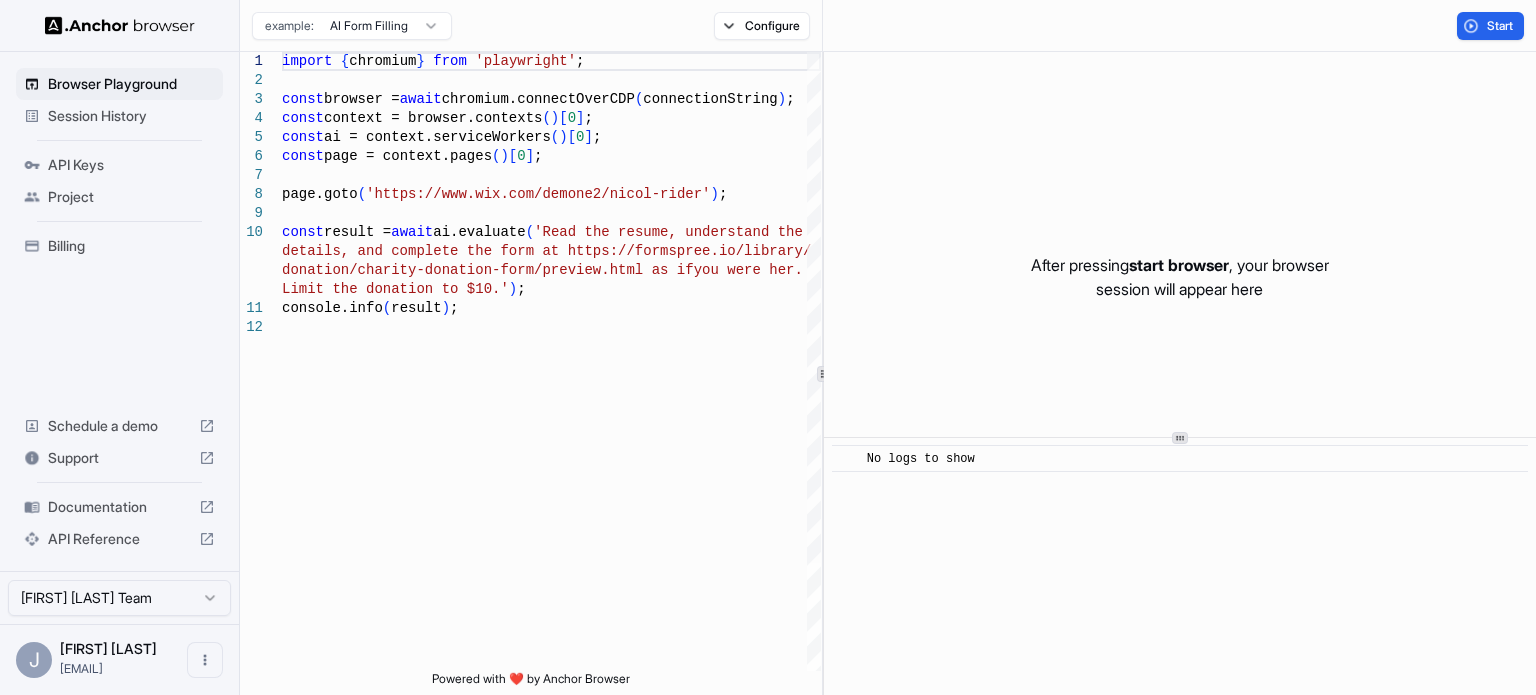 click on "Browser Playground Session History API Keys Project Billing Schedule a demo Support Documentation API Reference [FIRST] [LAST] Team J [FIRST] [LAST] [EMAIL]... Browser Playground example:  AI Form Filling Configure Start 1 2 3 4 5 6 7 8 9 10 11 12 import   {  chromium  }   from   'playwright' ; const  browser =  await  chromium.connectOverCDP ( connectionString ) ; const  context = browser.contexts ( ) [ 0 ] ; const  ai = context.serviceWorkers ( ) [ 0 ] ; const  page = context.pages ( ) [ 0 ] ; page.goto ( 'https://www.wix.com/[CITY]/[NAME]' ) ; const  result =  await  ai.evaluate ( 'Read the resume, understand the  details, and complete the form at https://formspre e.io/library/ donation/charity-donation-form/preview.html as if  you were her.  Limit the donation to $10.' ) ; console.info ( result ) ; Powered with ❤️ by Anchor Browser After pressing  start browser , your browser session will appear here ​ No logs to show" at bounding box center (768, 347) 